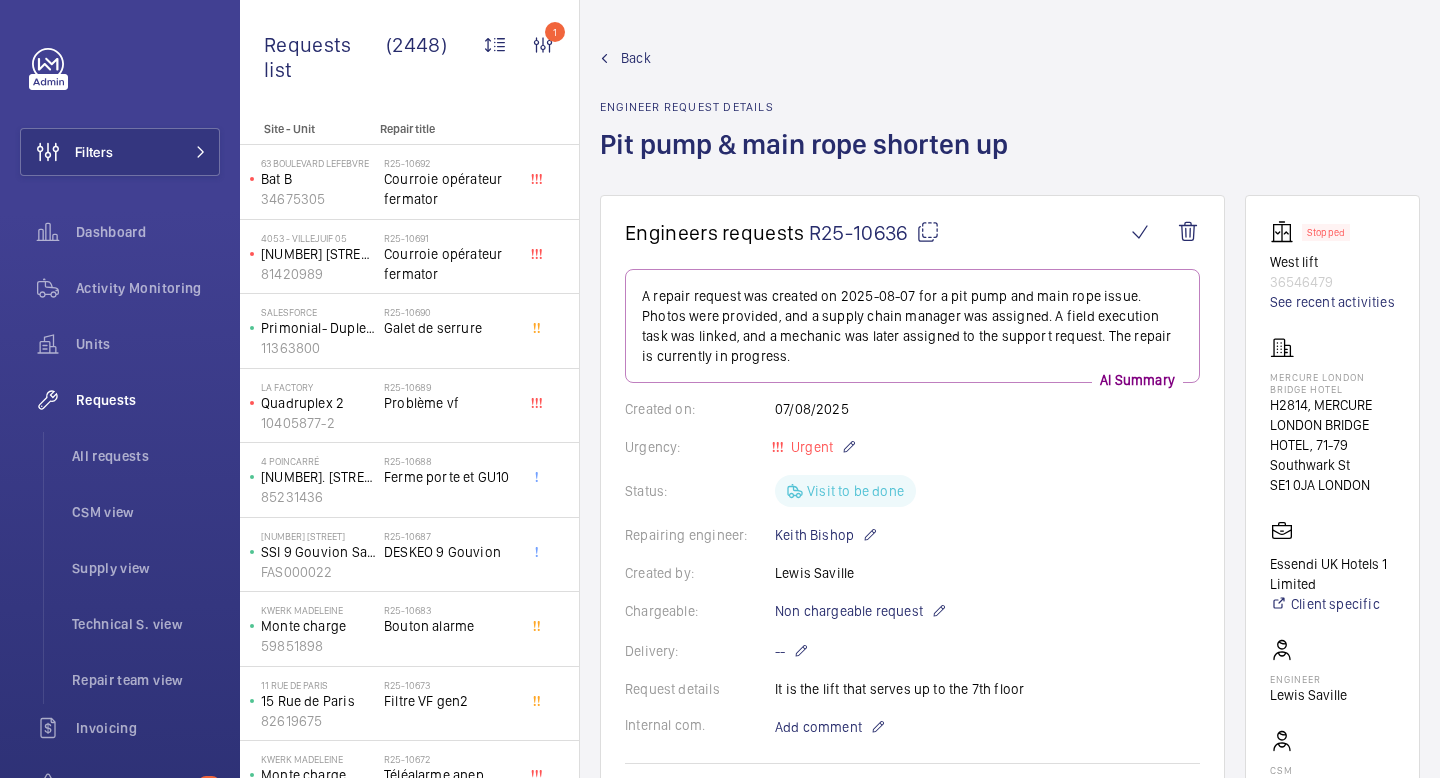 scroll, scrollTop: 0, scrollLeft: 0, axis: both 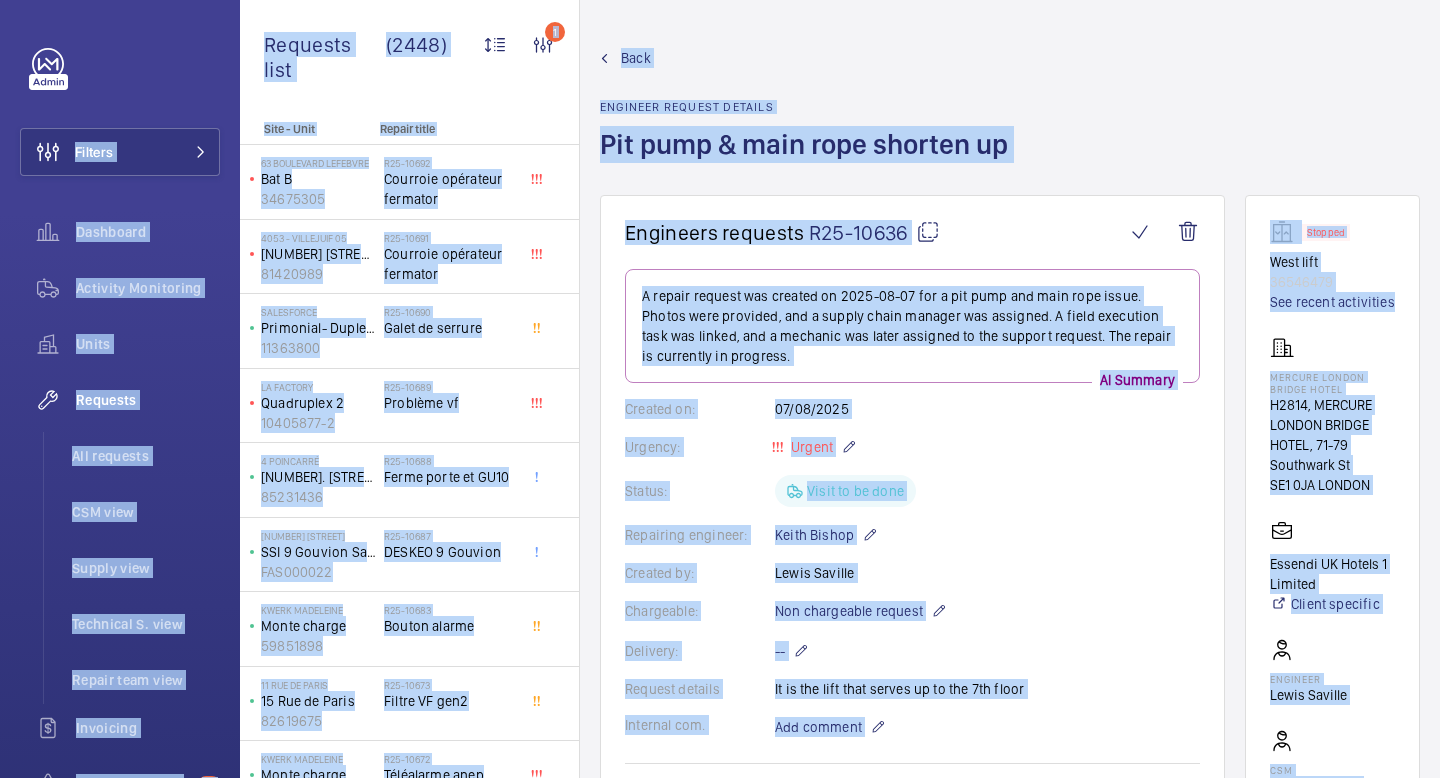 copy on "Loremip  Dolorsita   Consecte Adipiscing   Elits   Doeiusmo   Tem incididu   UTL etdo   Magnaa enim   Adminimve Q. nost   Exerci ulla labo   Nisialiqu   Exeacommo conse  68  Duisautei   Inrepre   Voluptat   VeL  Esse CI Fugiatn Pariat Excepte  Sintoccae   Cupidata Nonproiden   Suntc   Qu offici   De mollita   Idestlab   Per undeomni   IST natu   Errorv accu   Doloremqu L. tota   Remape eaqu ipsa   Quaeabill   Inventore verit   Qu archite   Beataevi dict   Explicabonemo  46  Enimipsam   Quiavol   Asperna   Autoditf   CoN  Magn  Doloreseo   Rationesequin  N Po quisqua Dolorema:  Numquam Eiusmodit:   Incidu Magnam Quaerate minu (7010)  5 Solu nobise Optiocu nihi  Impeditquo Place Facerep assume  48 Repelle Temporibu autemqui Officiis Debiti reru Necessit saepeeveni Volu repudianda recusand Itaqu ear hictene Sapi - Dele Reicie volup  85 Maioresal Perferen   Dol A   69980588   R28-92421   Minimnos exercitat ullamcor    6283 - SUSCIPITL 95   9 Ali co Consequa   26950010   Q85-17023   Maximemo molestiae harumqui ..." 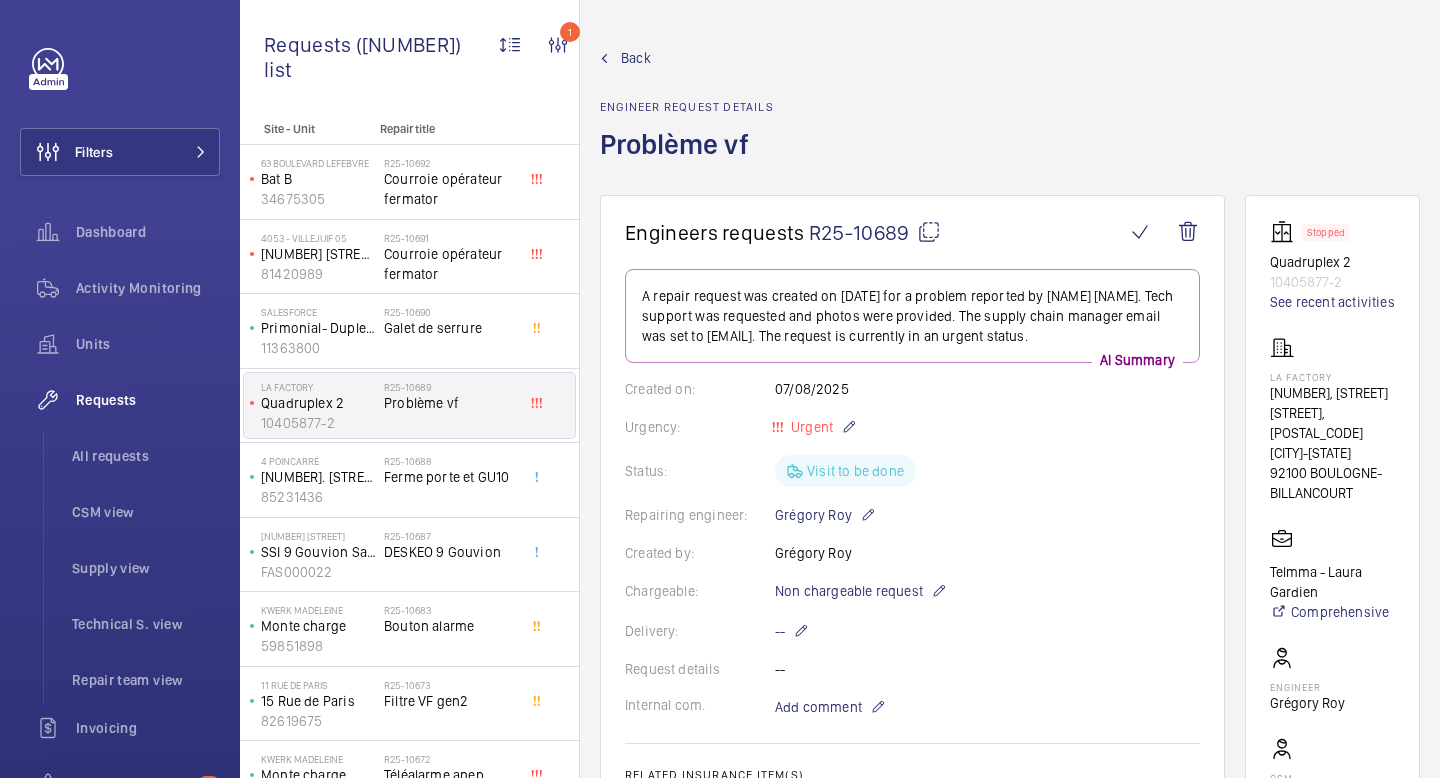 scroll, scrollTop: 0, scrollLeft: 0, axis: both 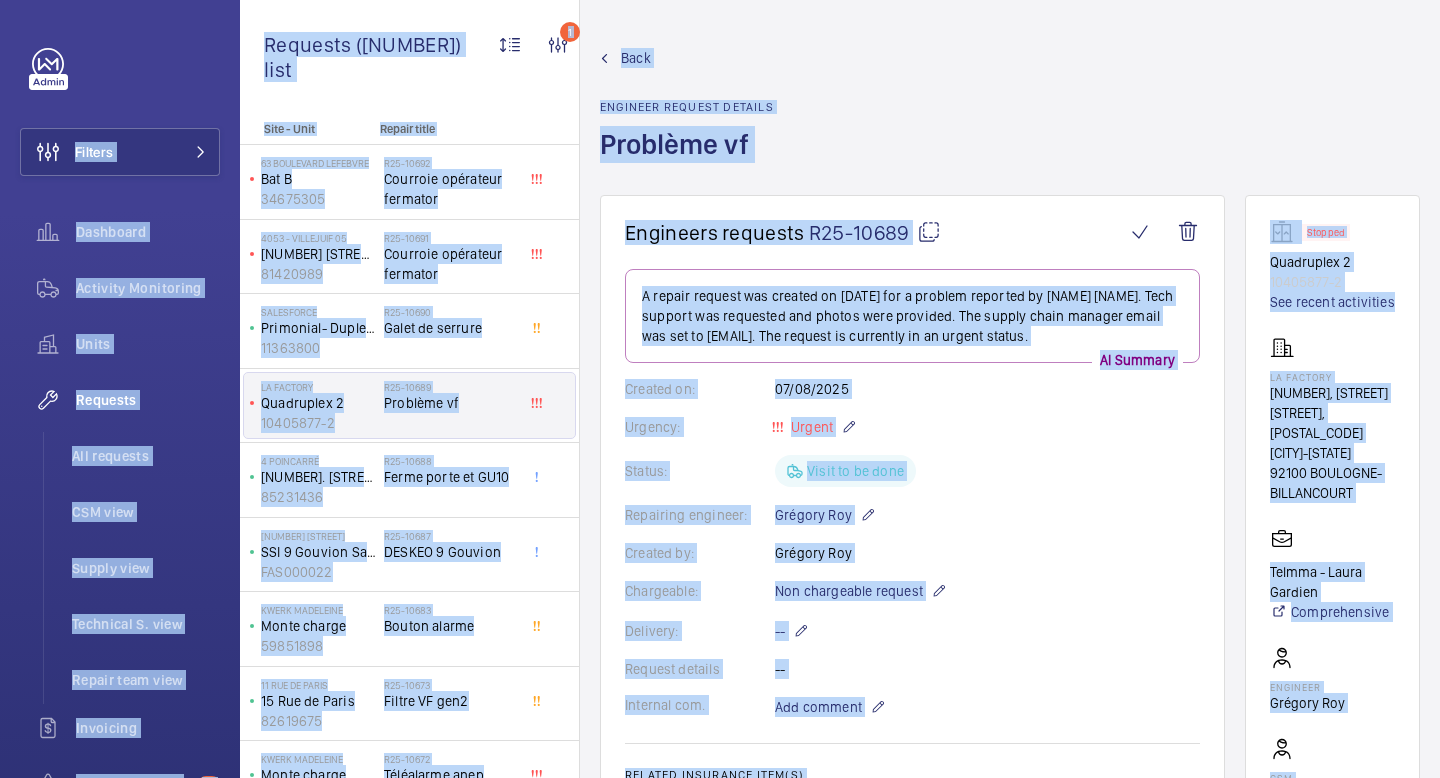 copy on "Filters  Dashboard   Activity Monitoring   Units   Requests   All requests   CSM view   Supply view   Technical S. view   Repair team view   Invoicing   Insurance items  63  Questions   Reports   Contacts   IoT  Beta GD Georgia Damide Filters  Dashboard   Activity Monitoring   Units   By status   To onboard   Requests   All requests   CSM view   Supply view   Technical S. view   Repair team view   Invoicing   Insurance items   By address   Detailed list   Transcription  63  Questions   Manager   Reports   Contacts   IoT  Beta  Dashboard   Installations  G My profile Language:  English Territory:   France Logout Requests list (2448)  1 Unit status Request type  Chargeable Units Request status  12 Urgency Repairing engineer Engineer Device type Assigned technician With technician assigned Reset all filters Site - Unit Repair title  63 Boulevard Lefebvre   Bat B   34675305   R25-10692   Courroie opérateur fermator    4053 - VILLEJUIF 05   1 Rue de Provence   81420989   R25-10691   Courroie opérateur fermator ..." 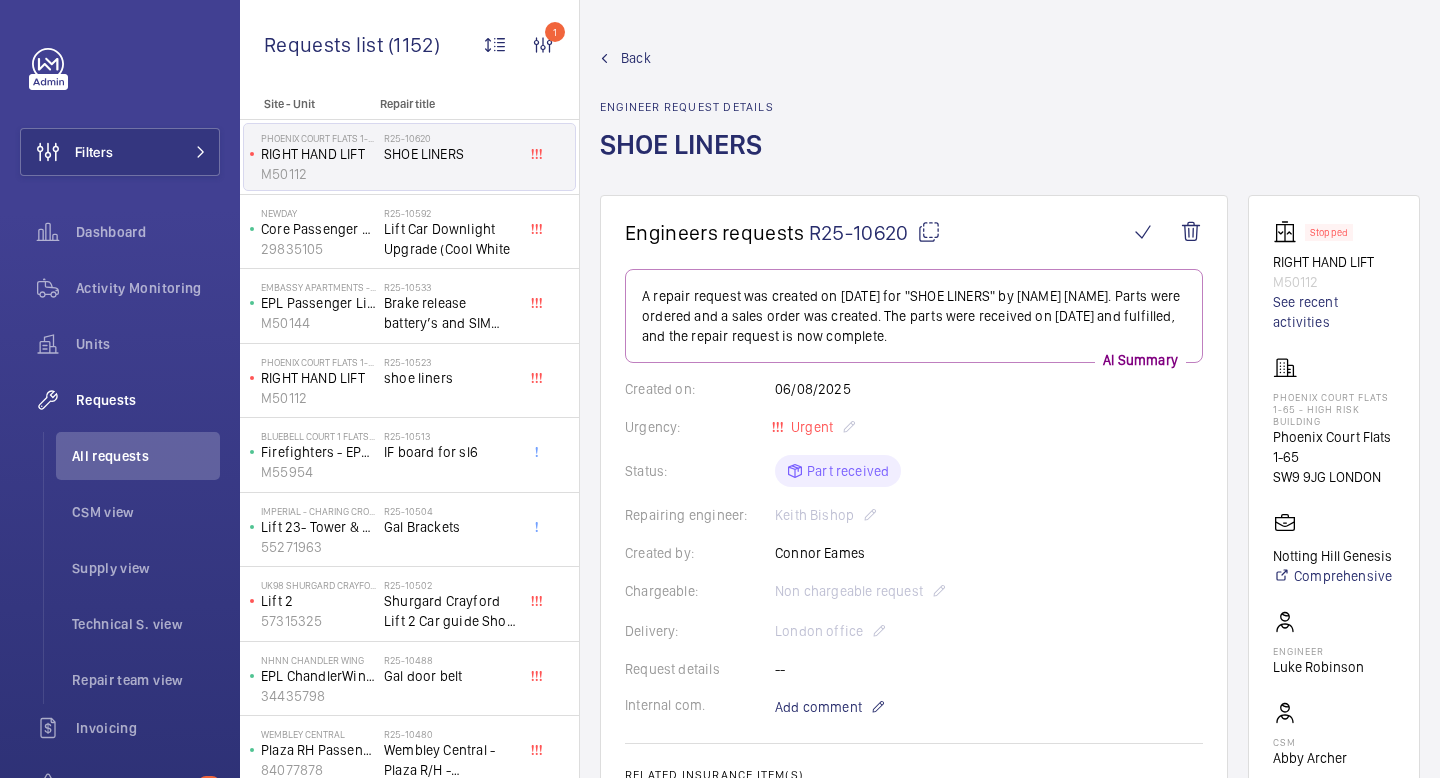 scroll, scrollTop: 0, scrollLeft: 0, axis: both 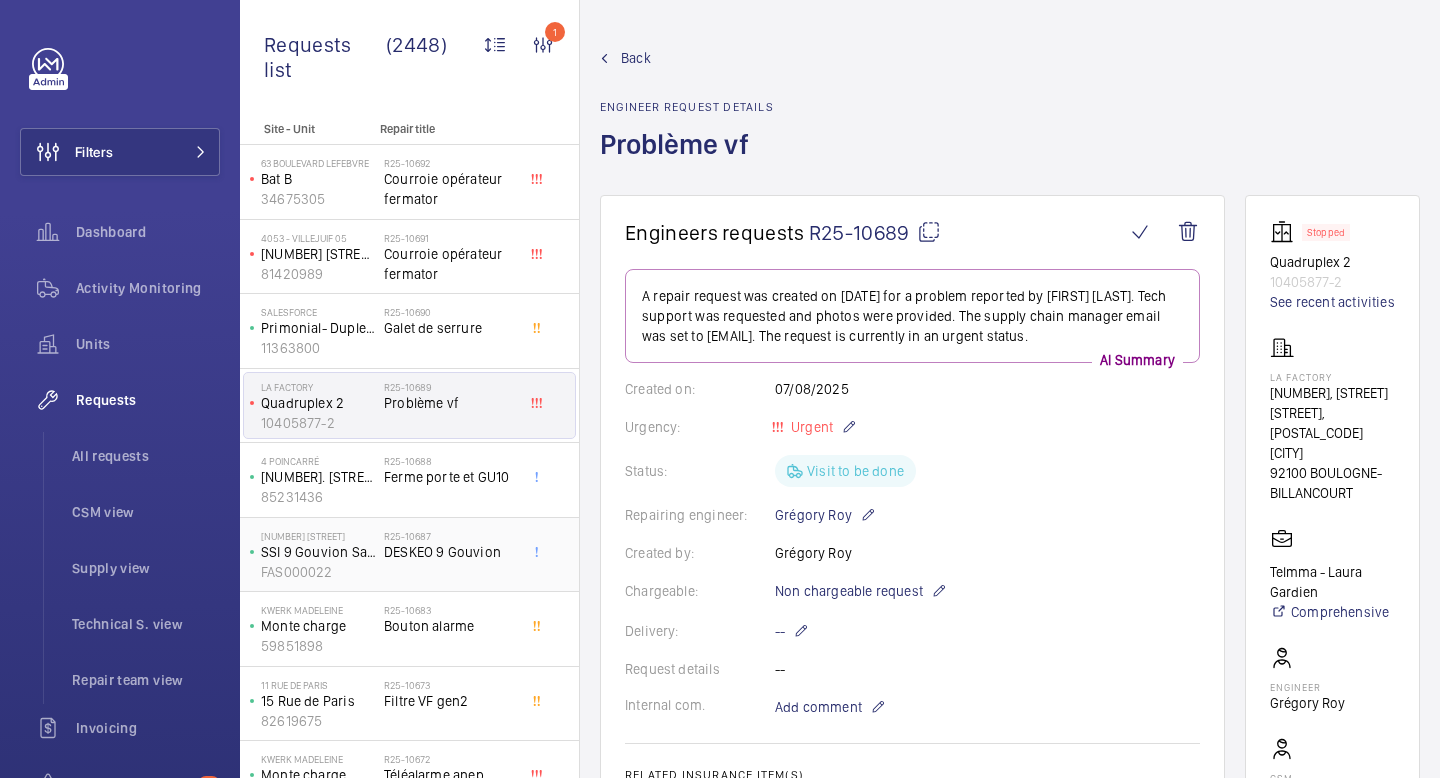click on "FAS000022" 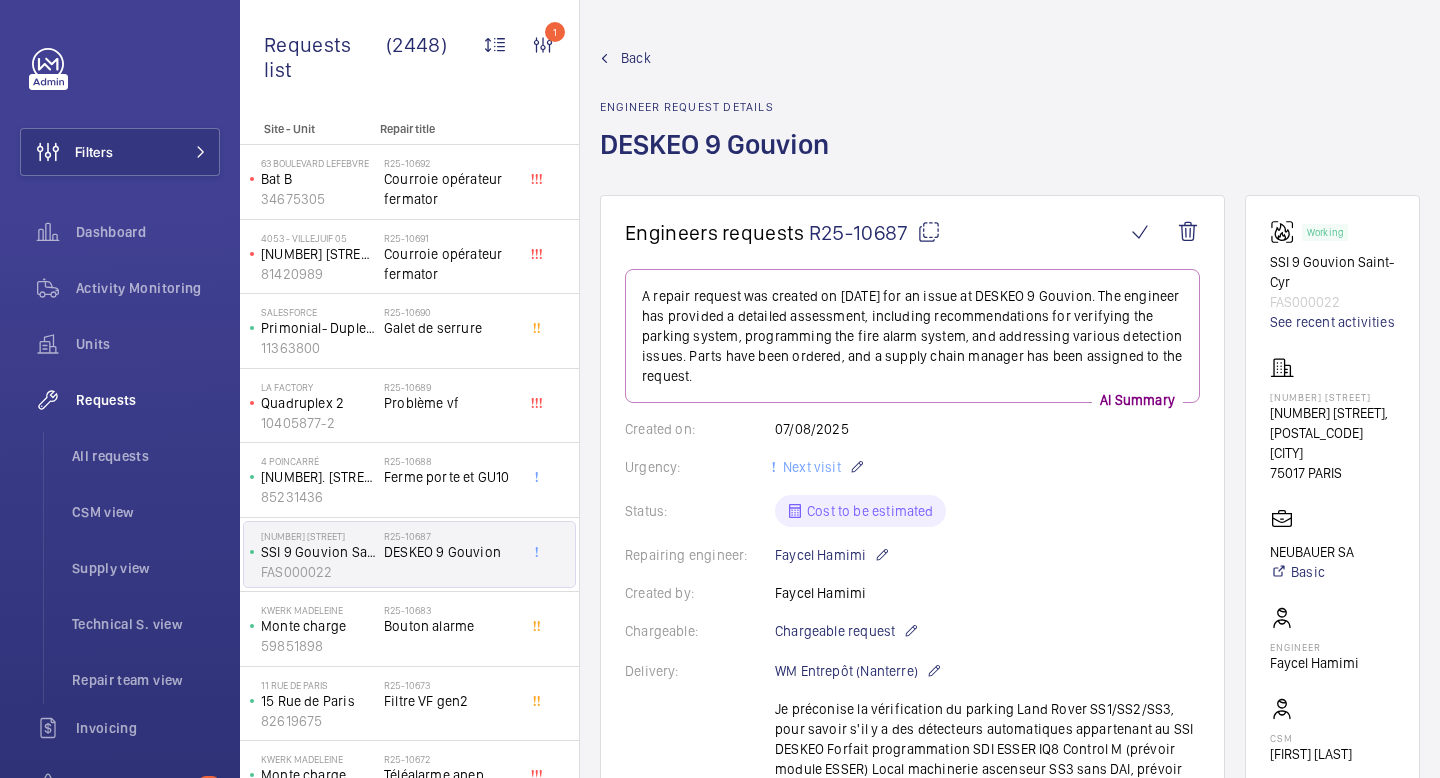 click on "Back Engineer request details  DESKEO 9 Gouvion" 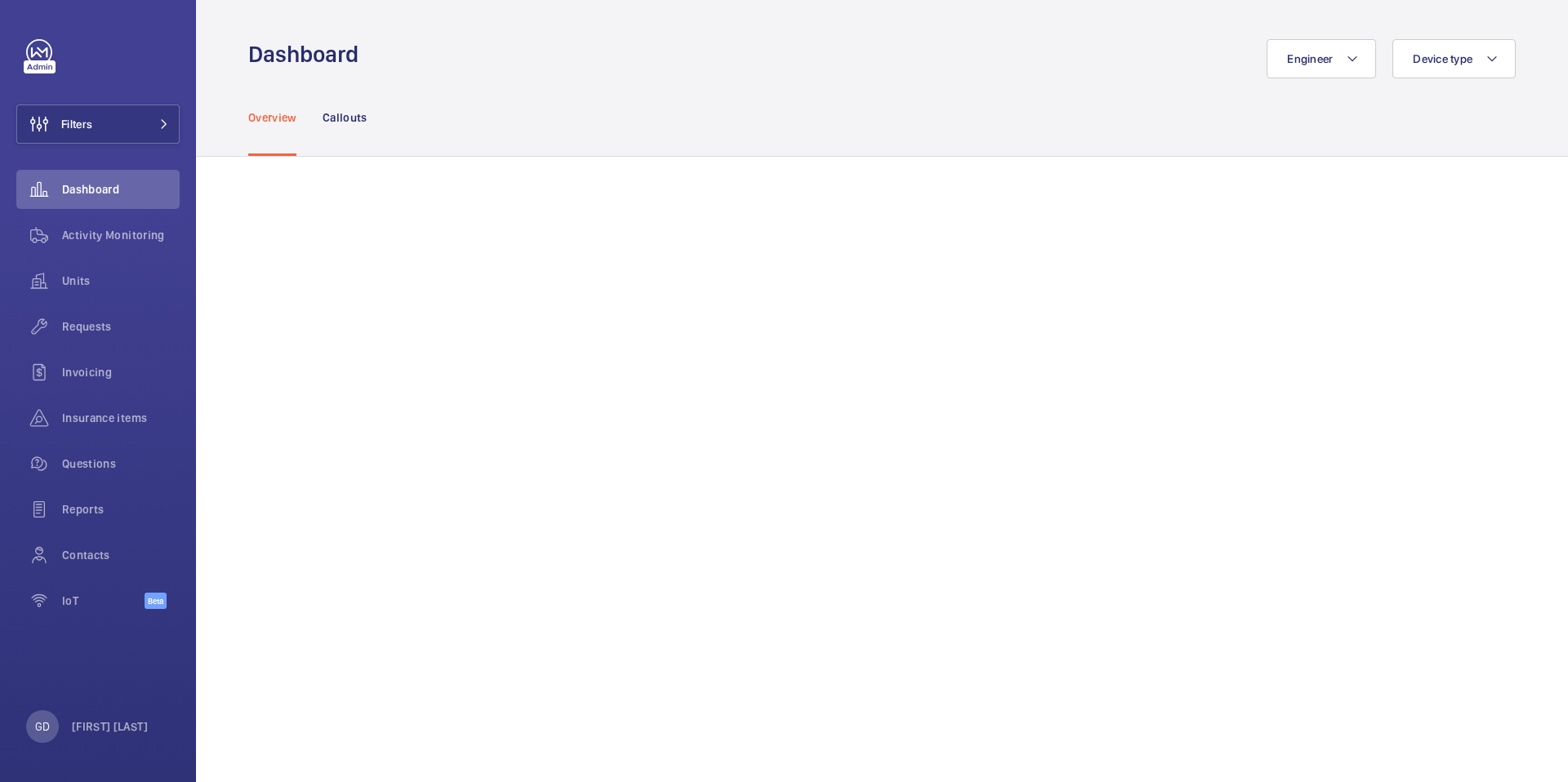 scroll, scrollTop: 0, scrollLeft: 0, axis: both 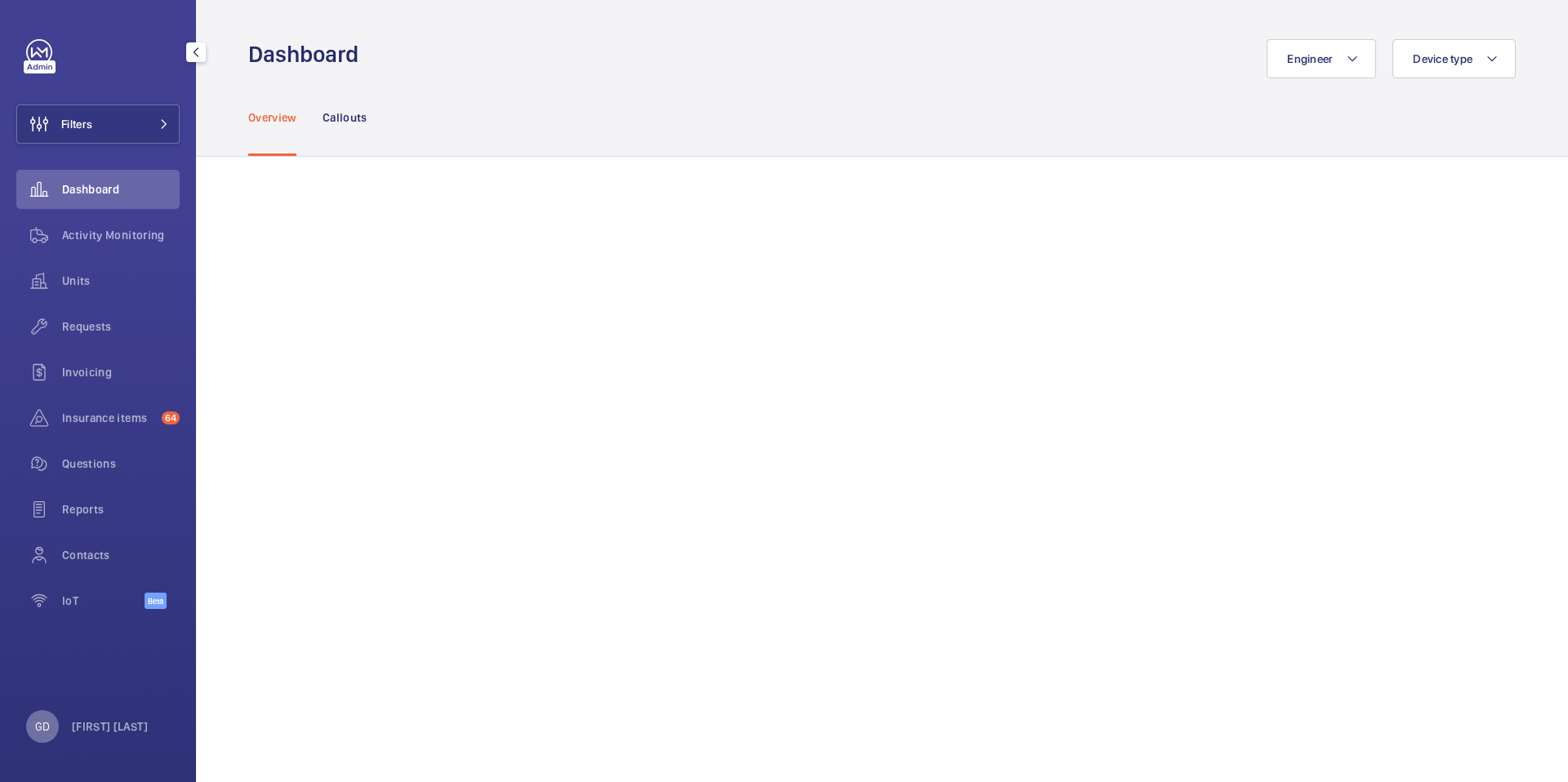 click on "GD" 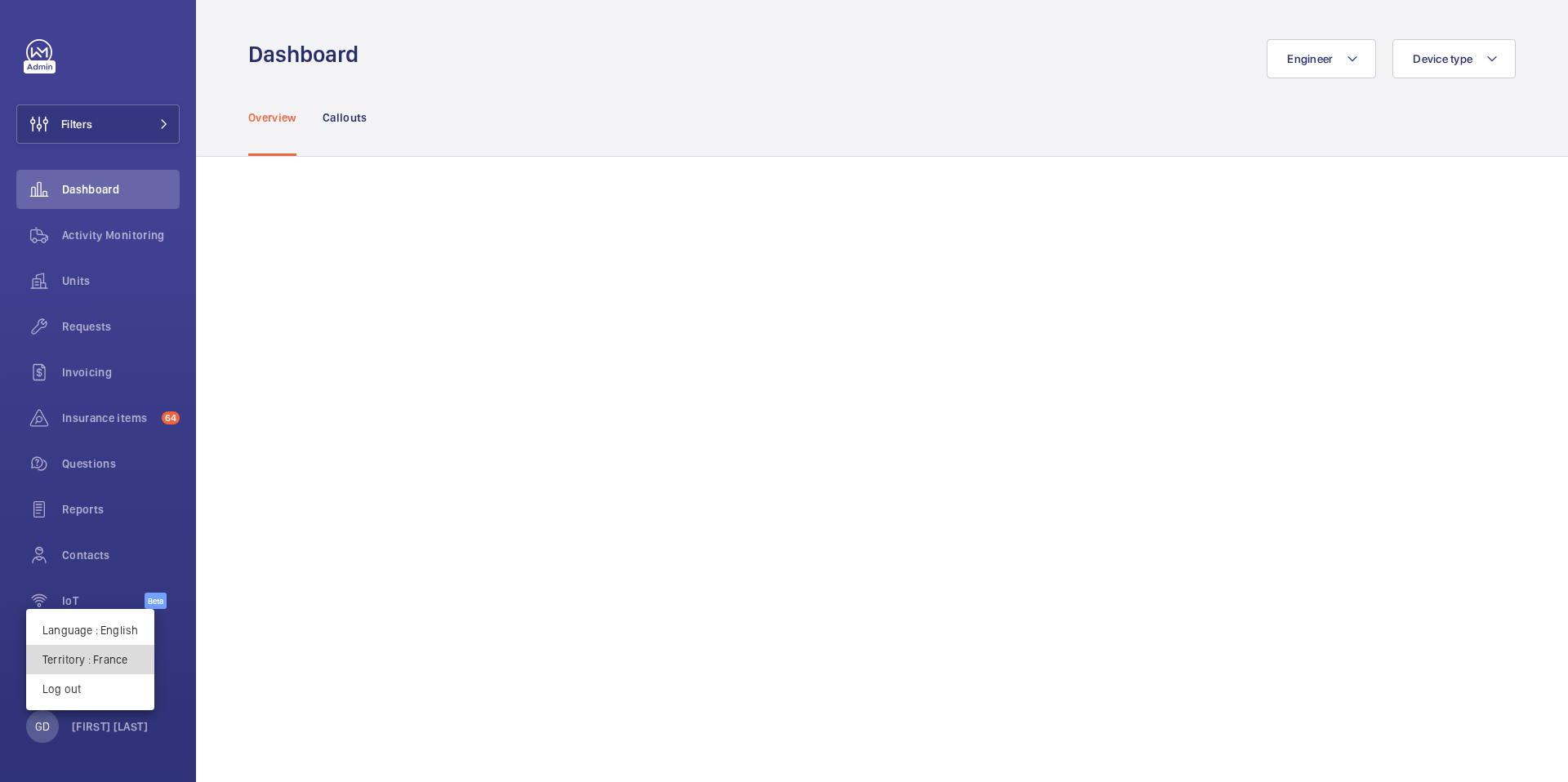 click on "Territory : France" at bounding box center [90, 660] 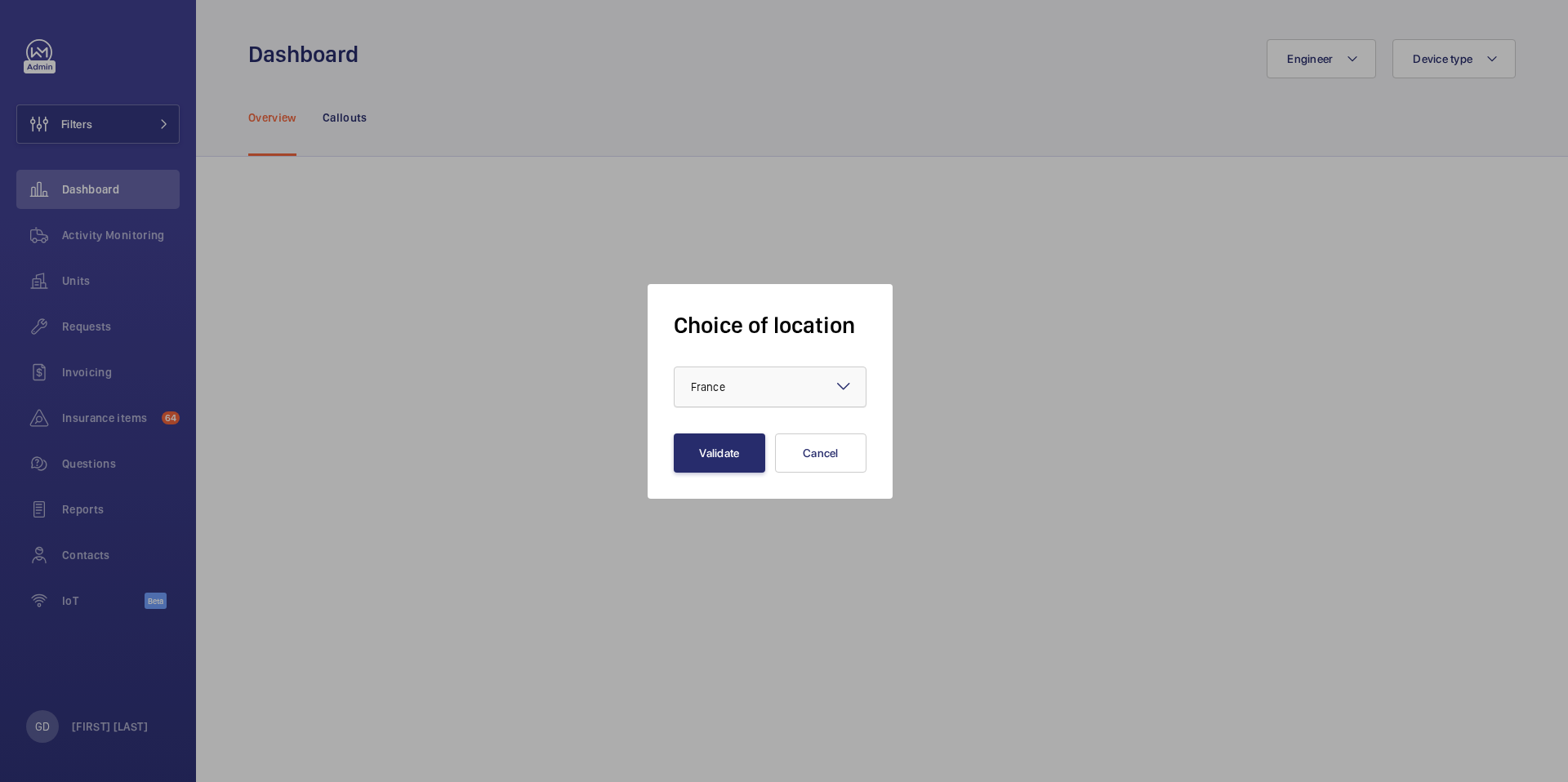 click at bounding box center [770, 387] 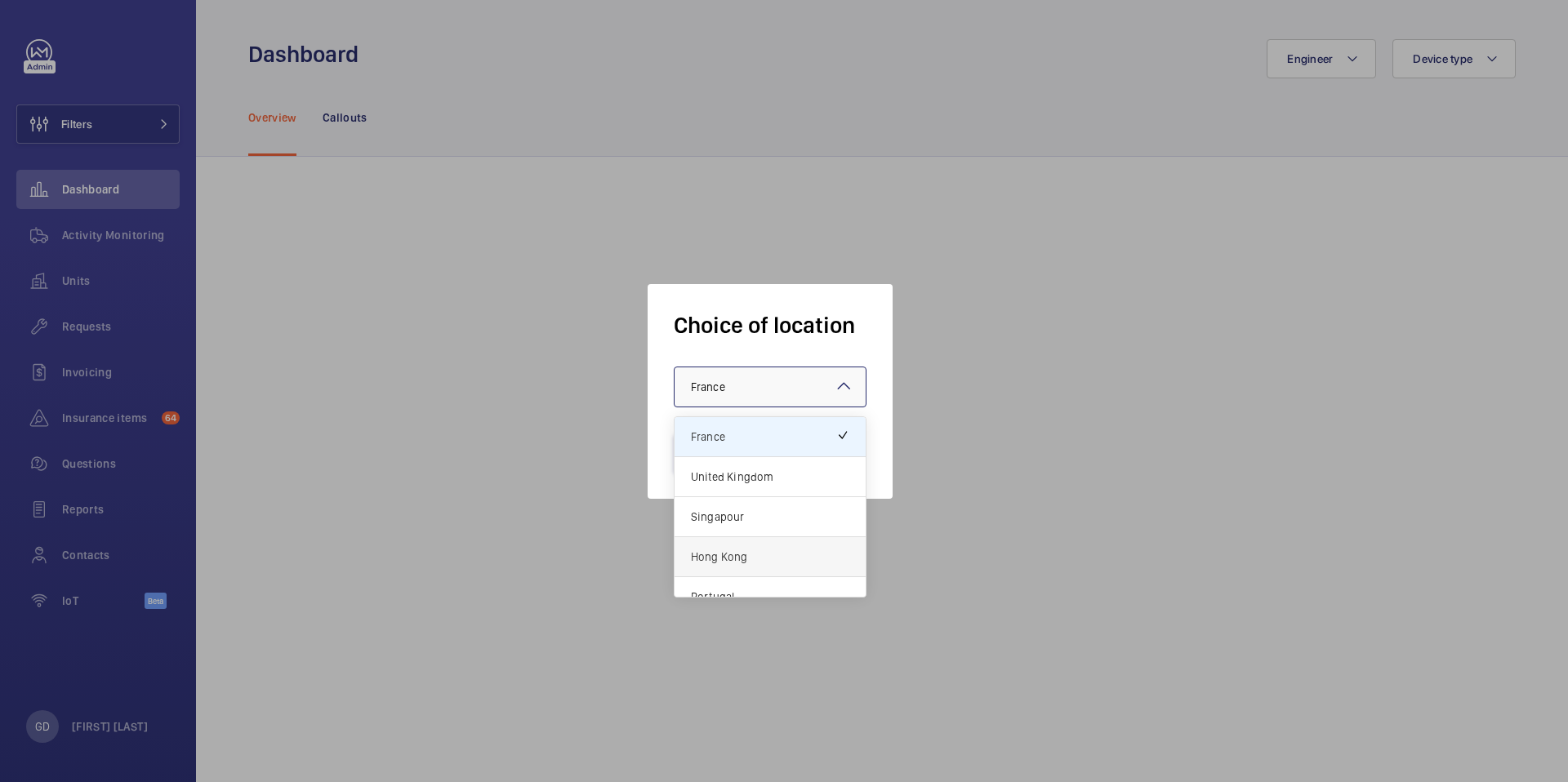 click on "Hong Kong" at bounding box center (770, 557) 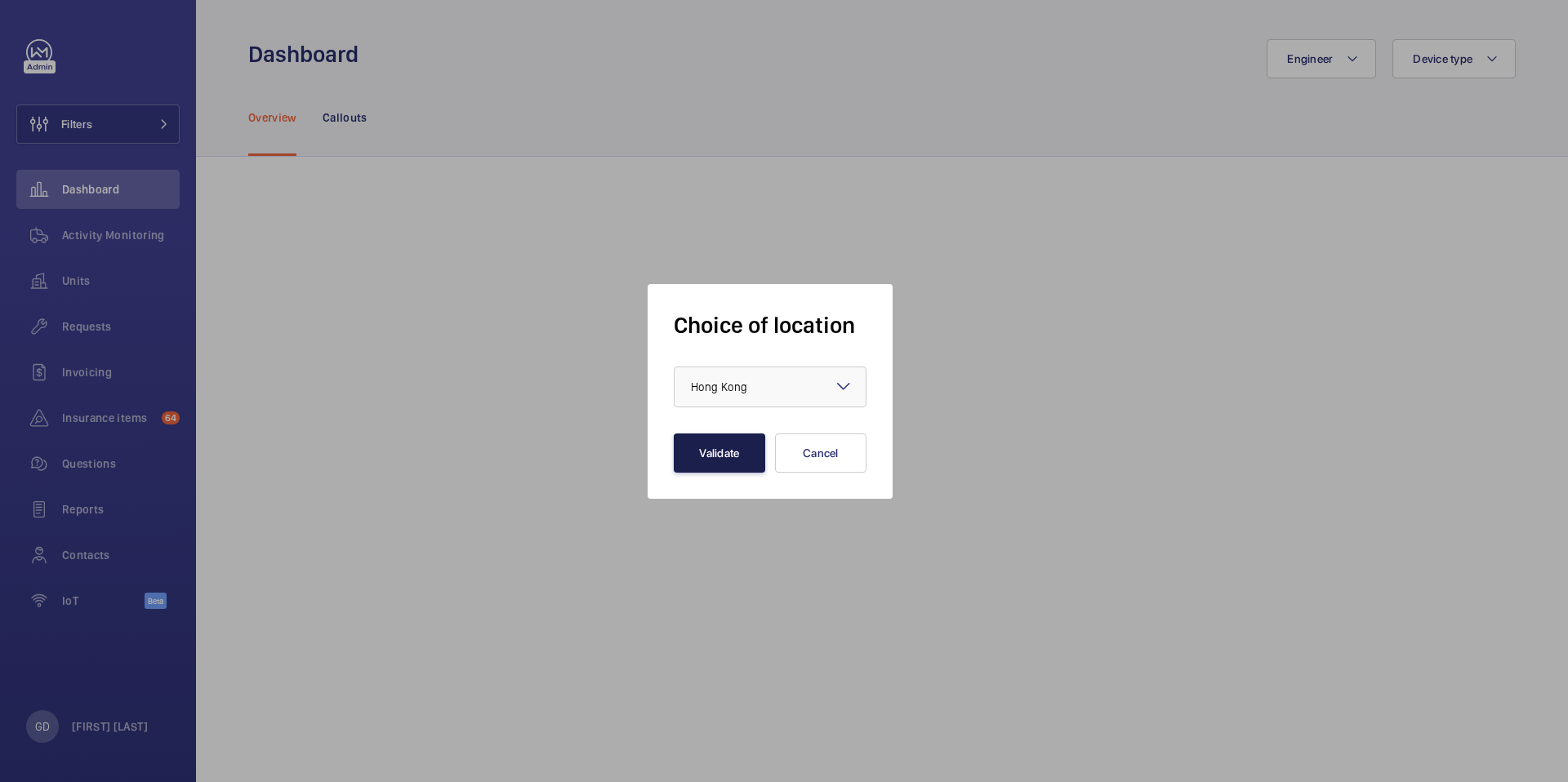 click on "Validate" at bounding box center (719, 453) 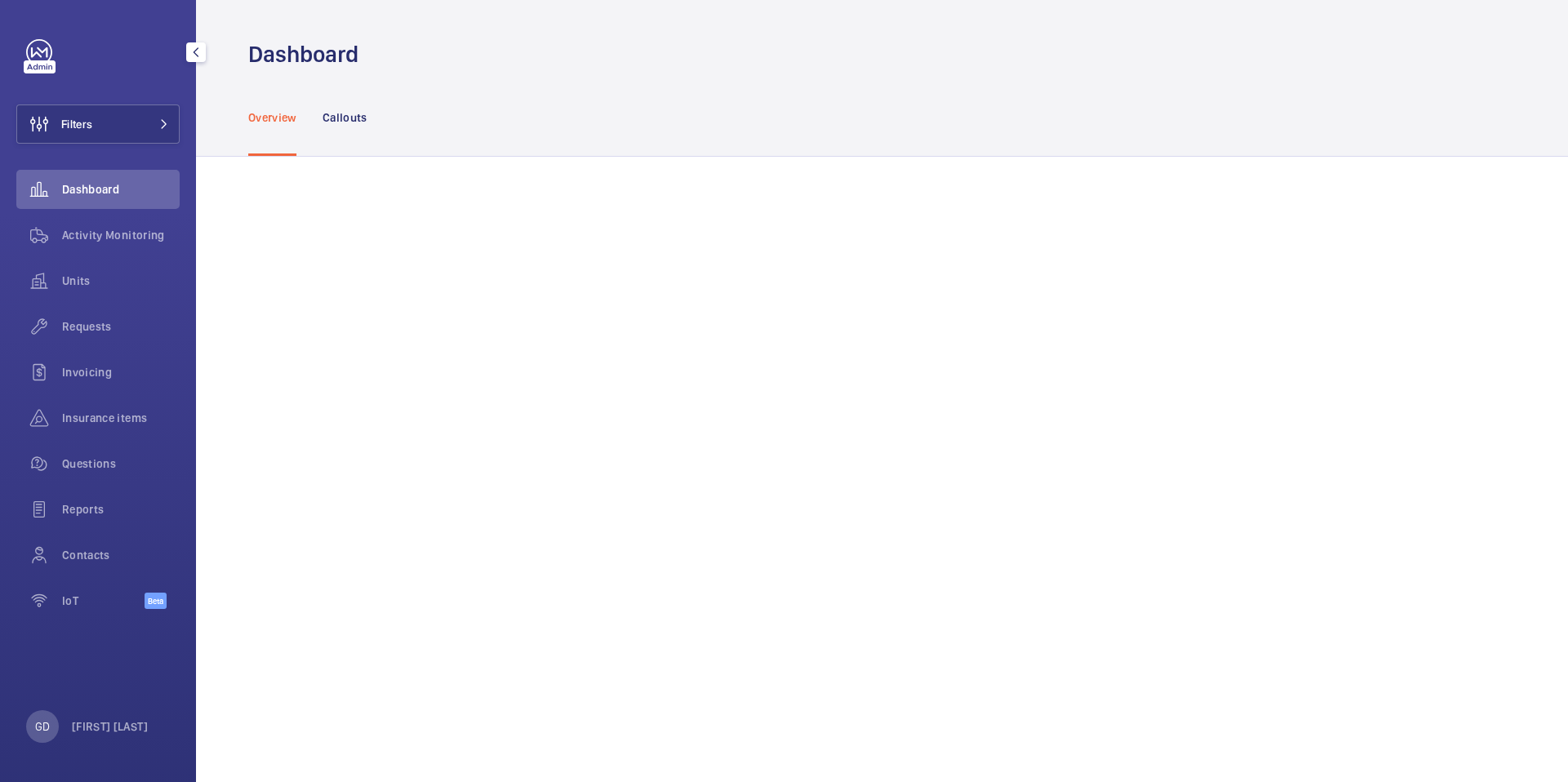 scroll, scrollTop: 0, scrollLeft: 0, axis: both 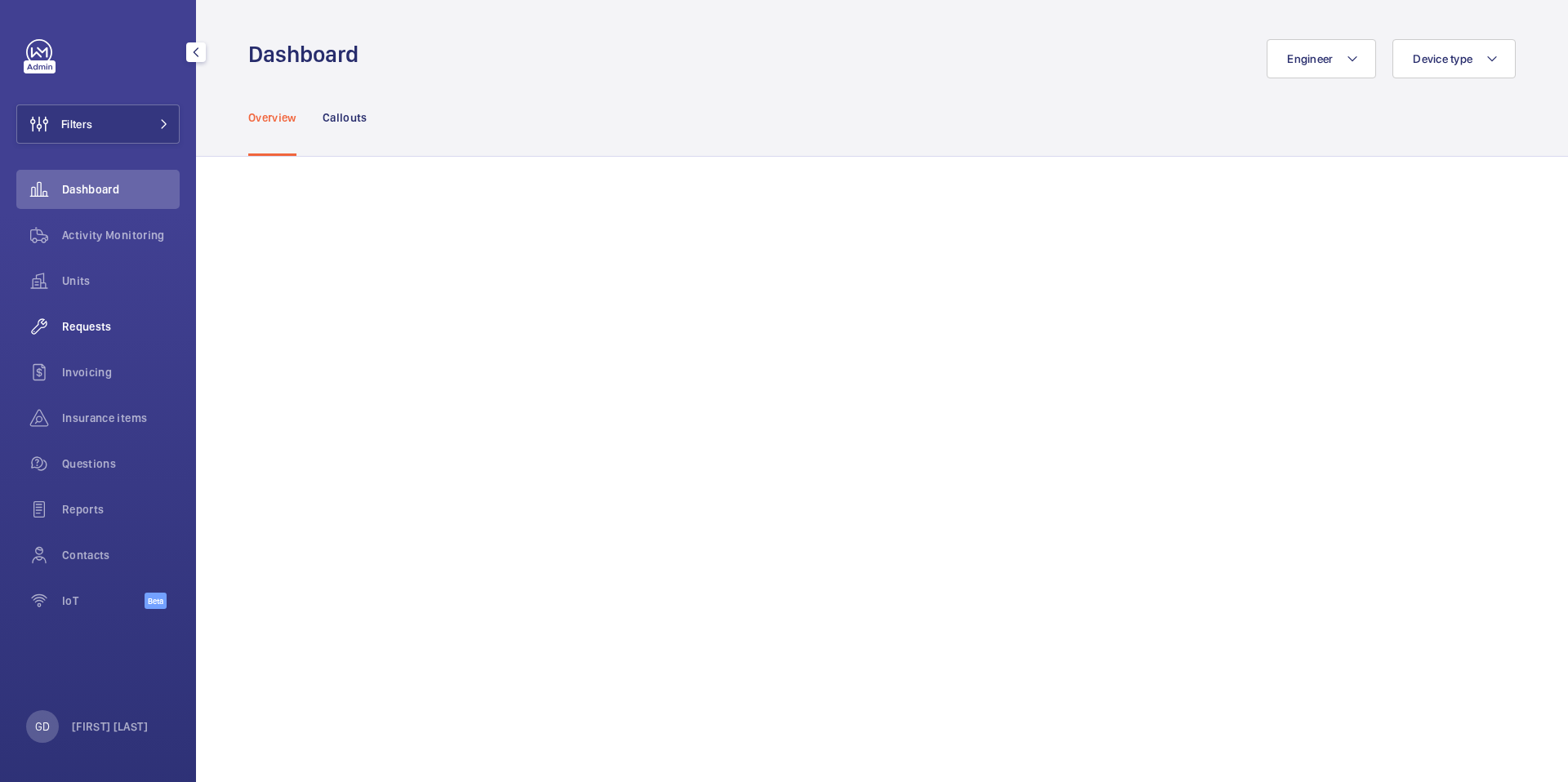 click on "Requests" 